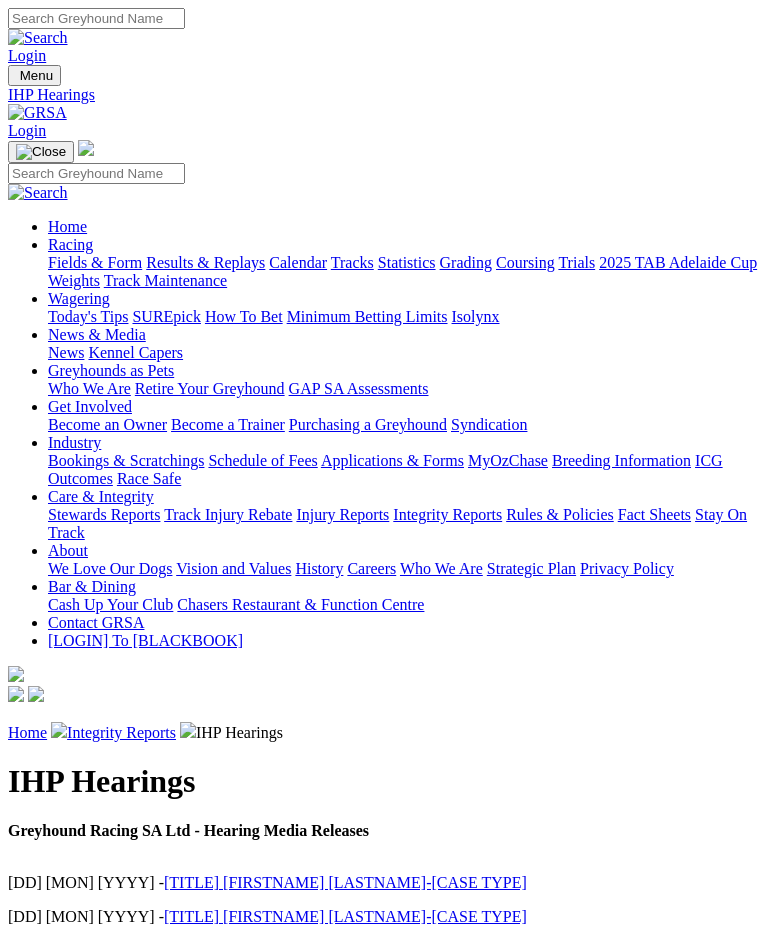 scroll, scrollTop: 0, scrollLeft: 0, axis: both 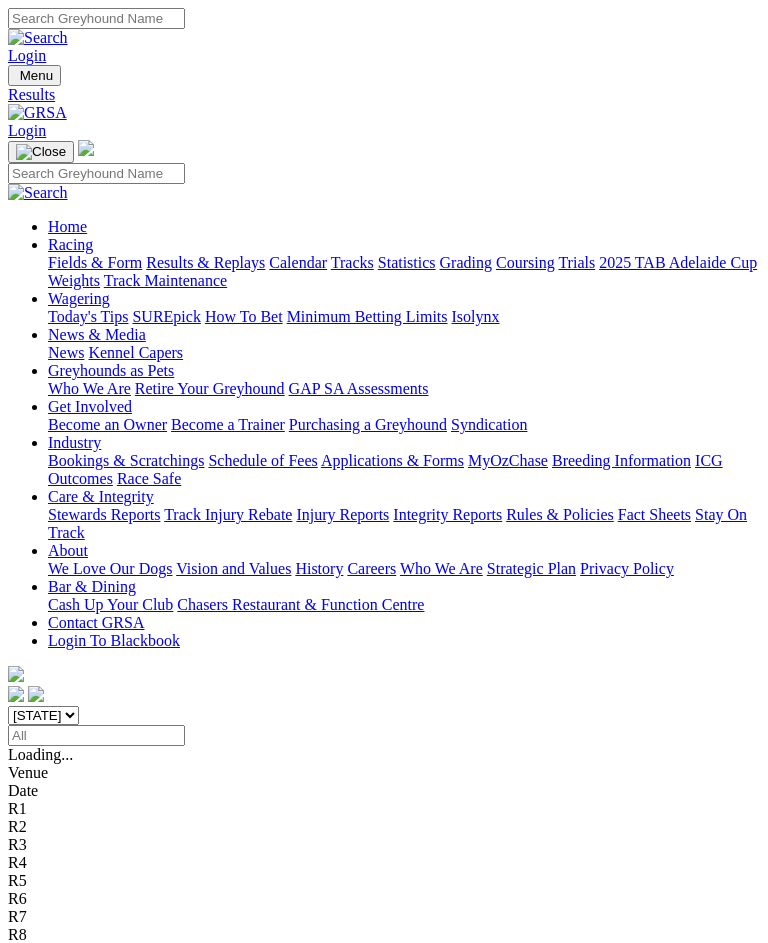 click on "1 6 4 8" at bounding box center (172, 1098) 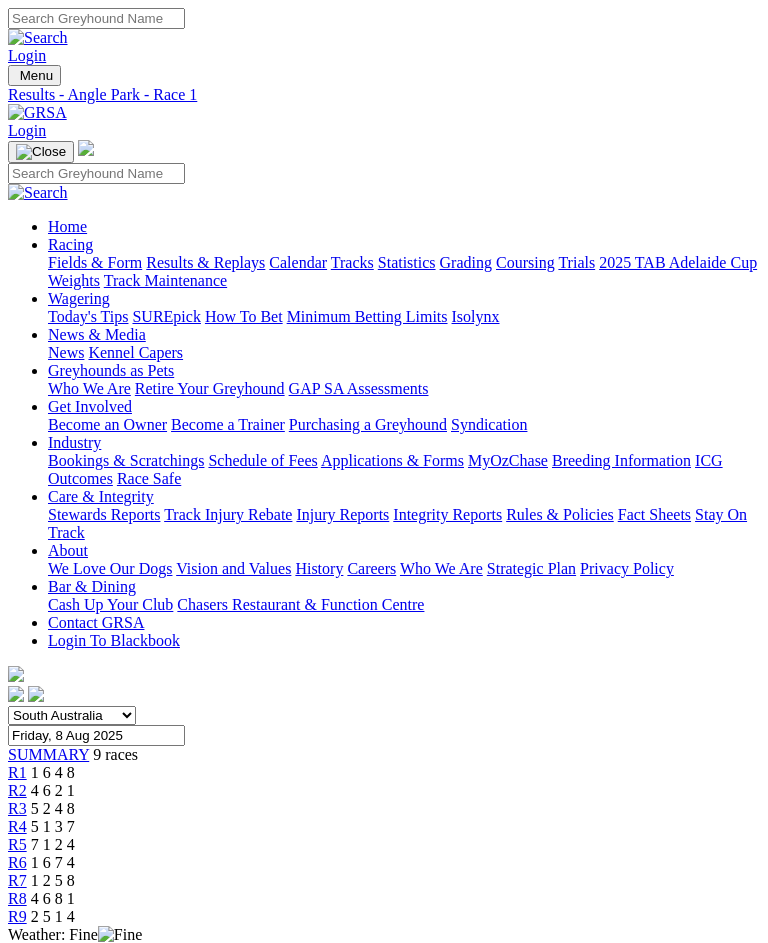 scroll, scrollTop: 0, scrollLeft: 0, axis: both 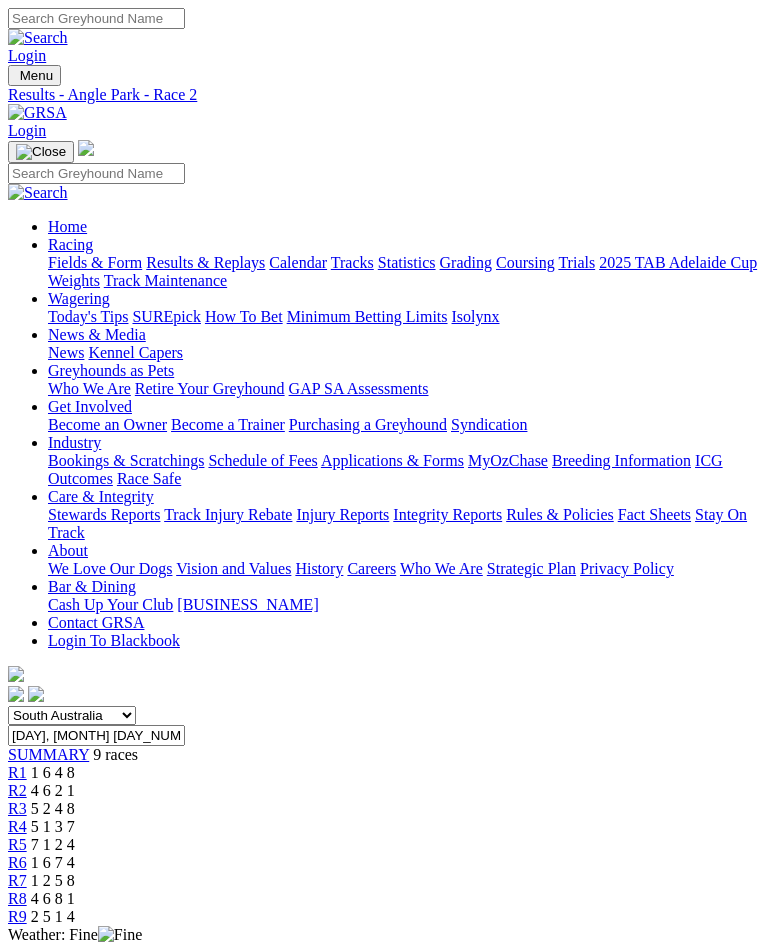 click on "R3" at bounding box center (17, 808) 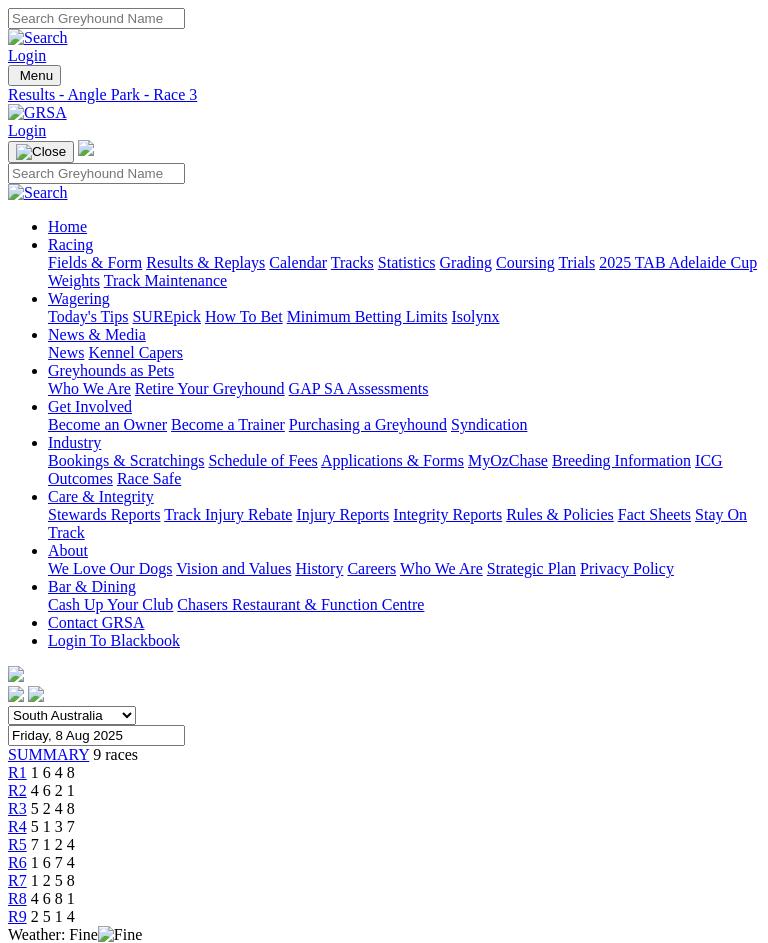 scroll, scrollTop: 0, scrollLeft: 0, axis: both 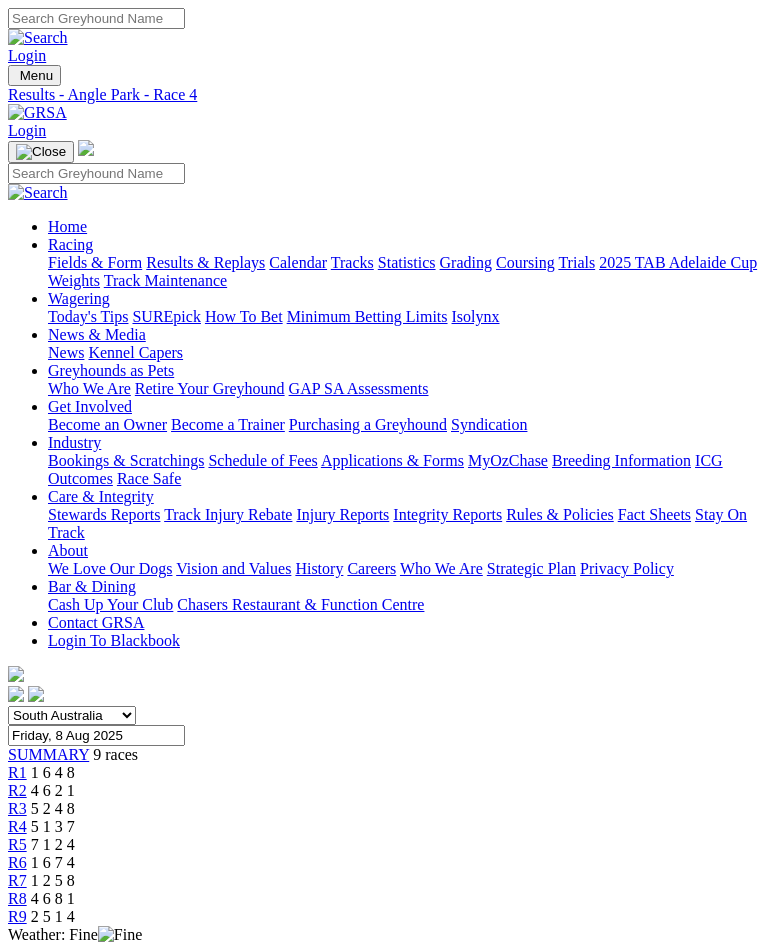 click on "R5" at bounding box center (17, 844) 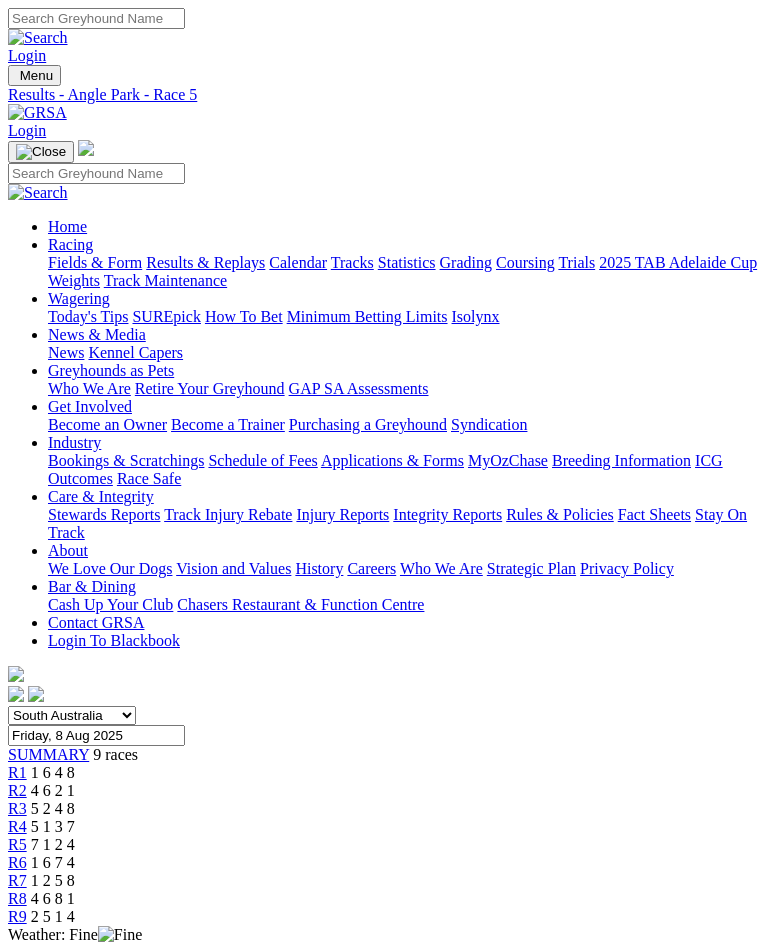 scroll, scrollTop: 0, scrollLeft: 0, axis: both 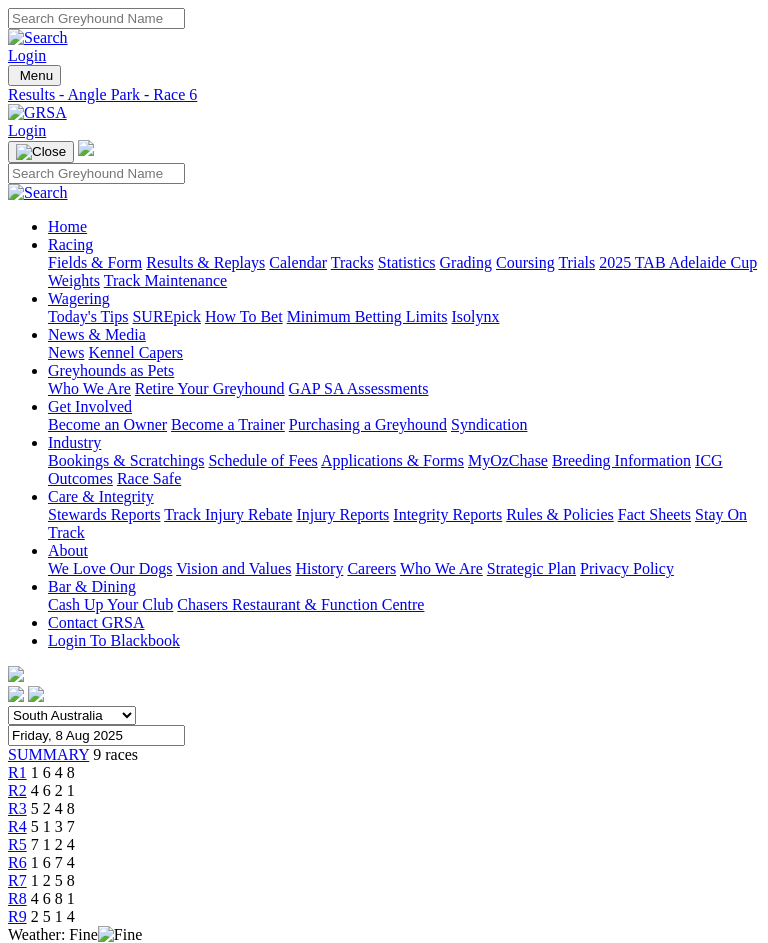 click at bounding box center [94, 1389] 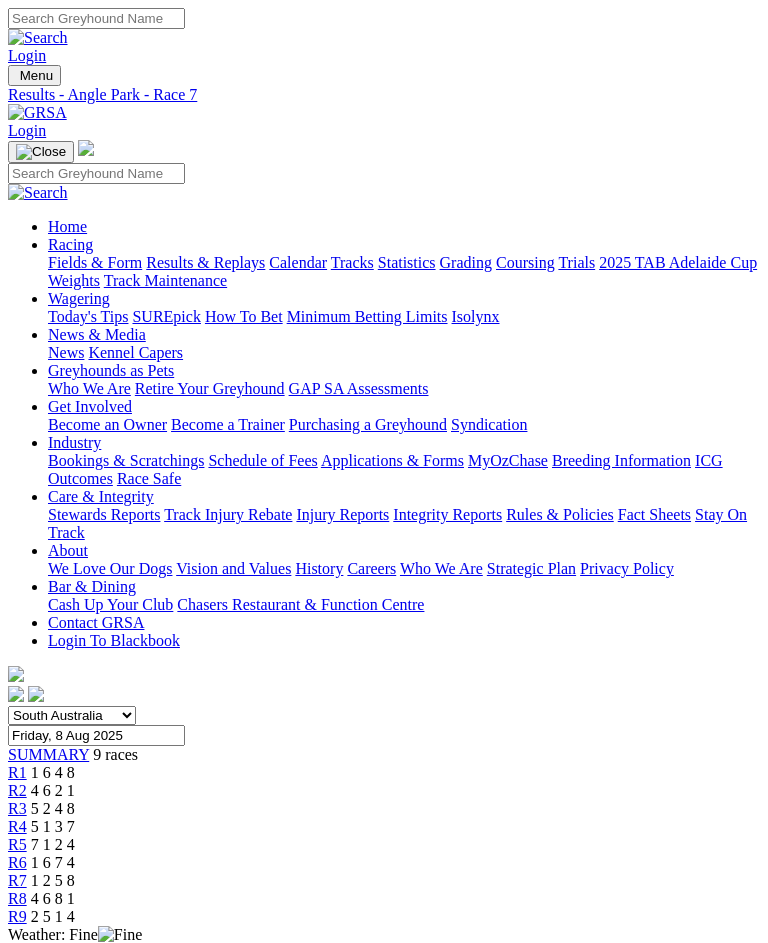 scroll, scrollTop: 0, scrollLeft: 0, axis: both 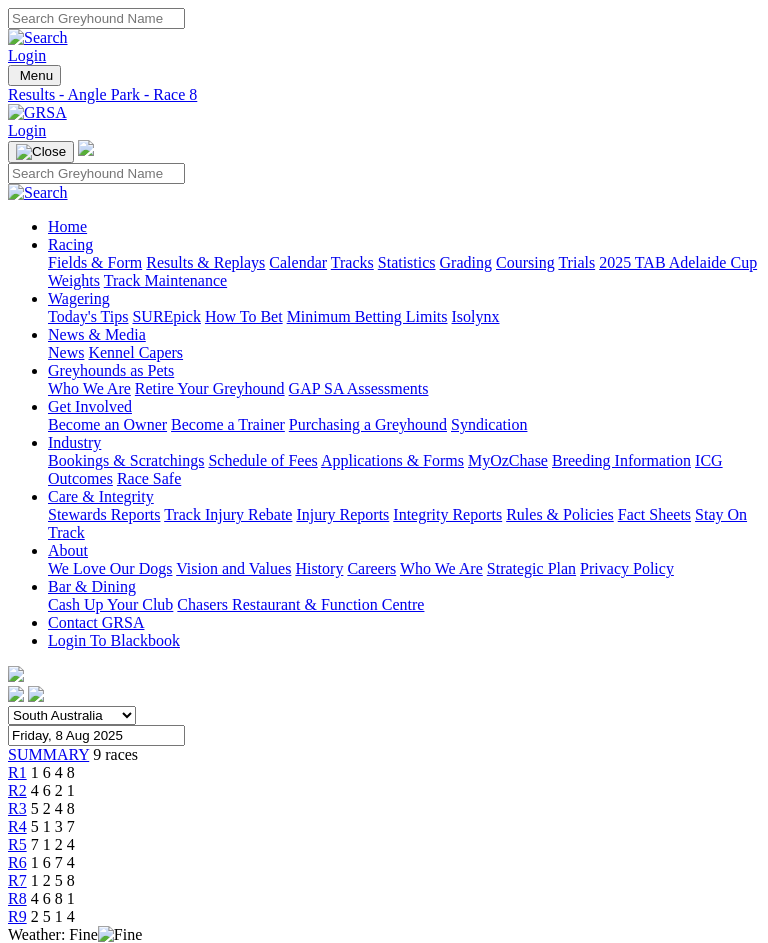 click on "R9" at bounding box center (17, 916) 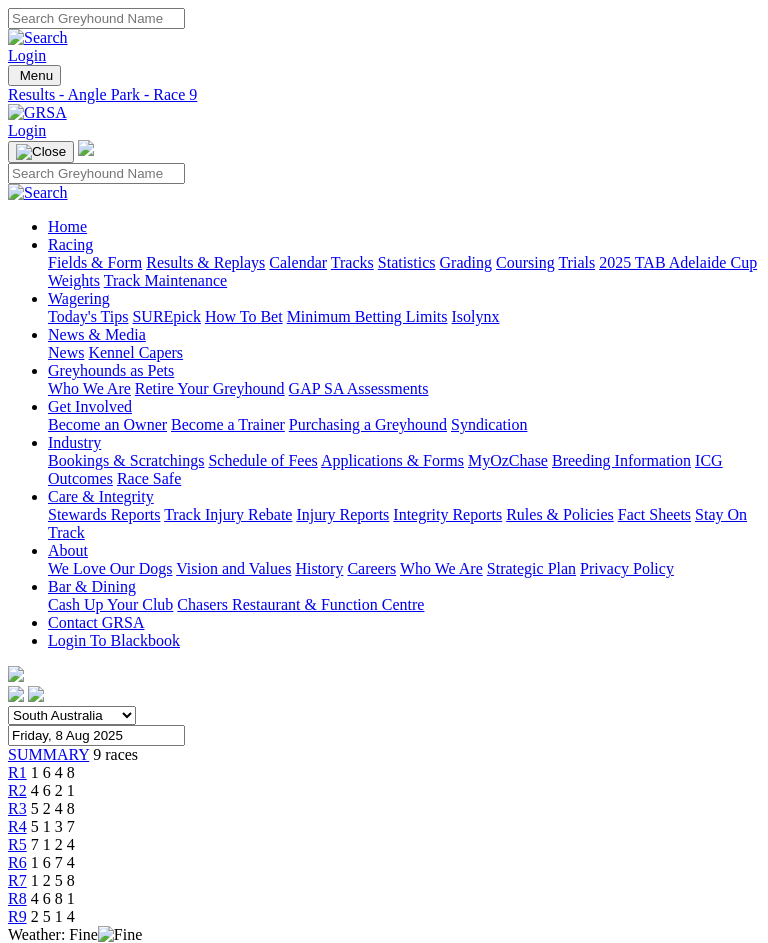 scroll, scrollTop: 0, scrollLeft: 0, axis: both 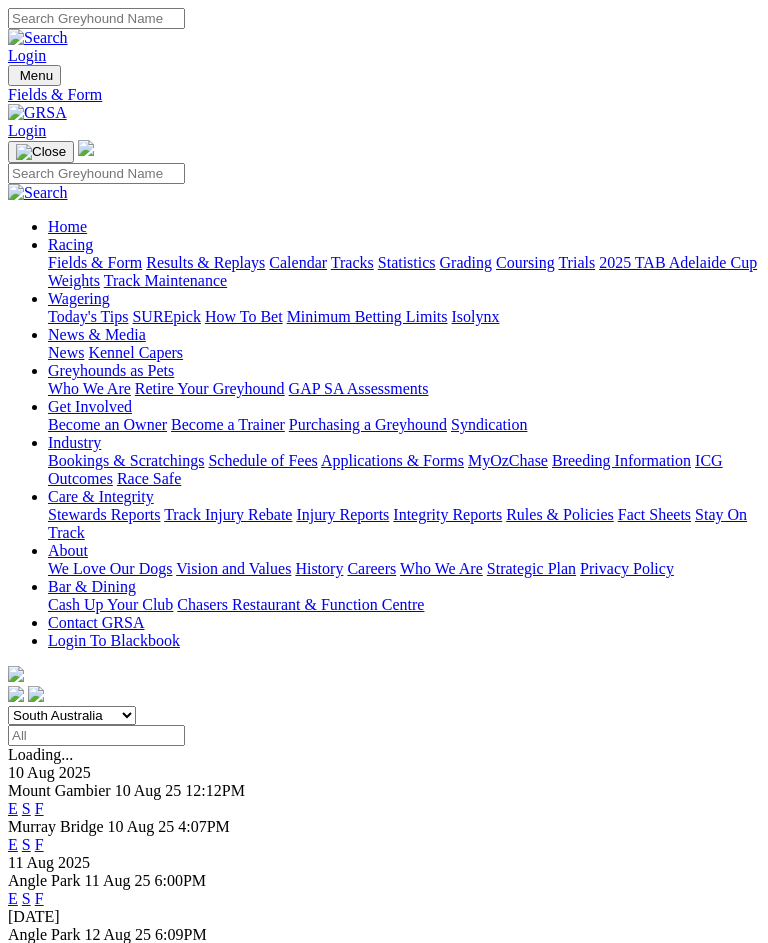 click on "F" at bounding box center [39, 844] 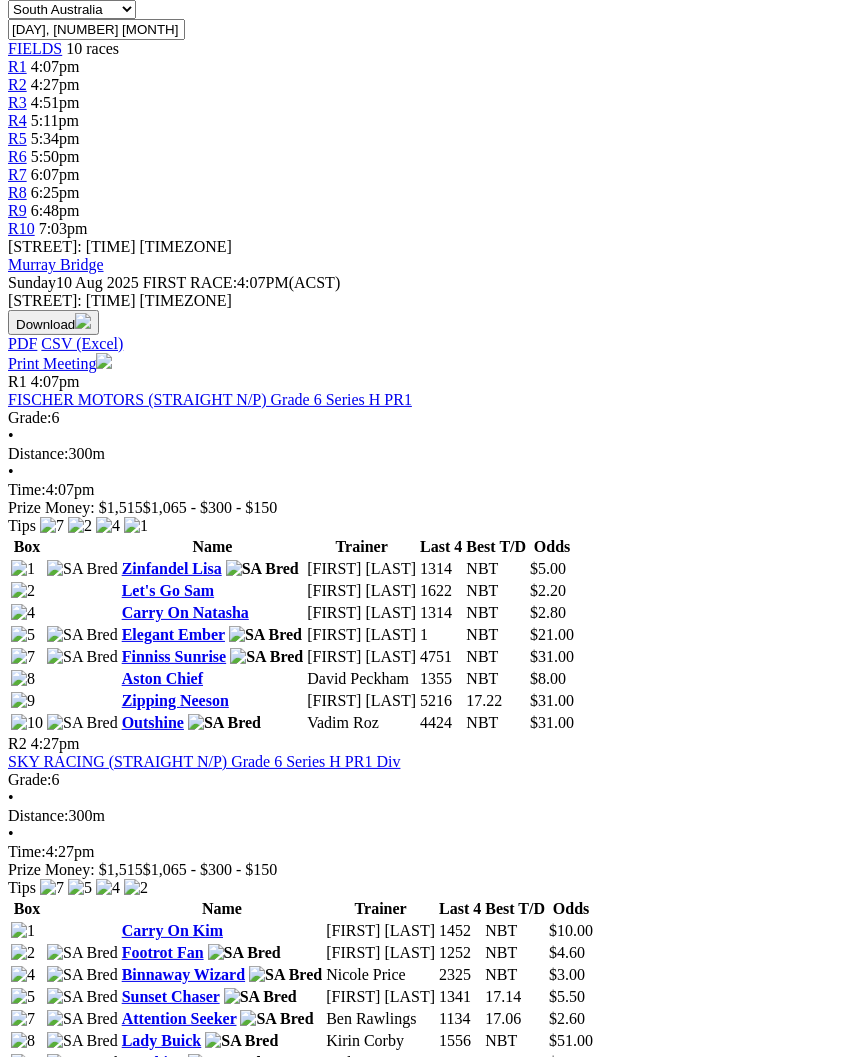 scroll, scrollTop: 658, scrollLeft: 0, axis: vertical 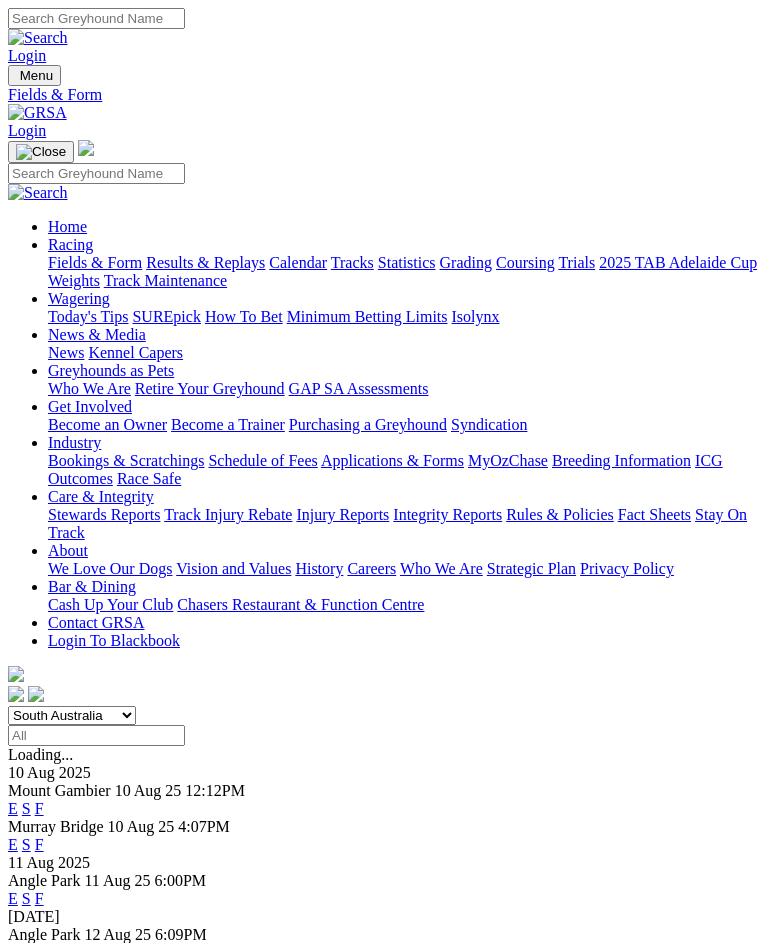 click on "F" at bounding box center (39, 952) 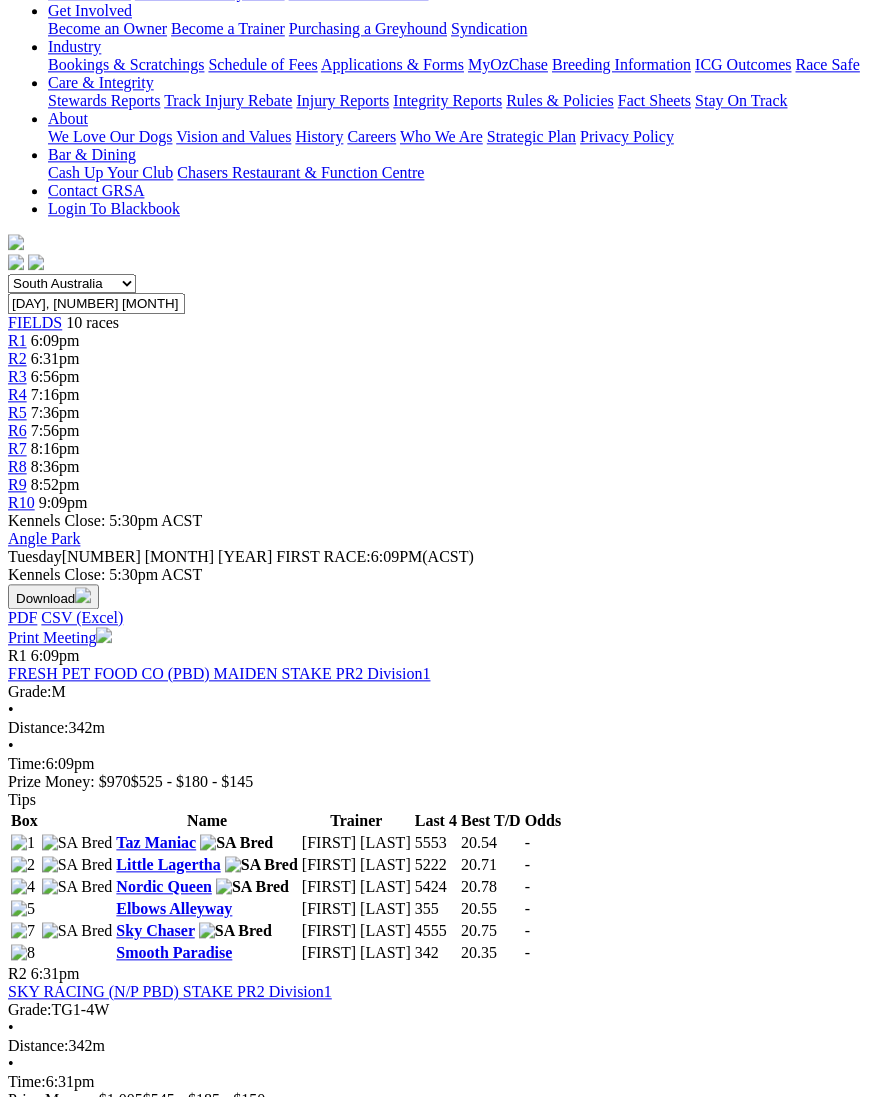 scroll, scrollTop: 373, scrollLeft: 0, axis: vertical 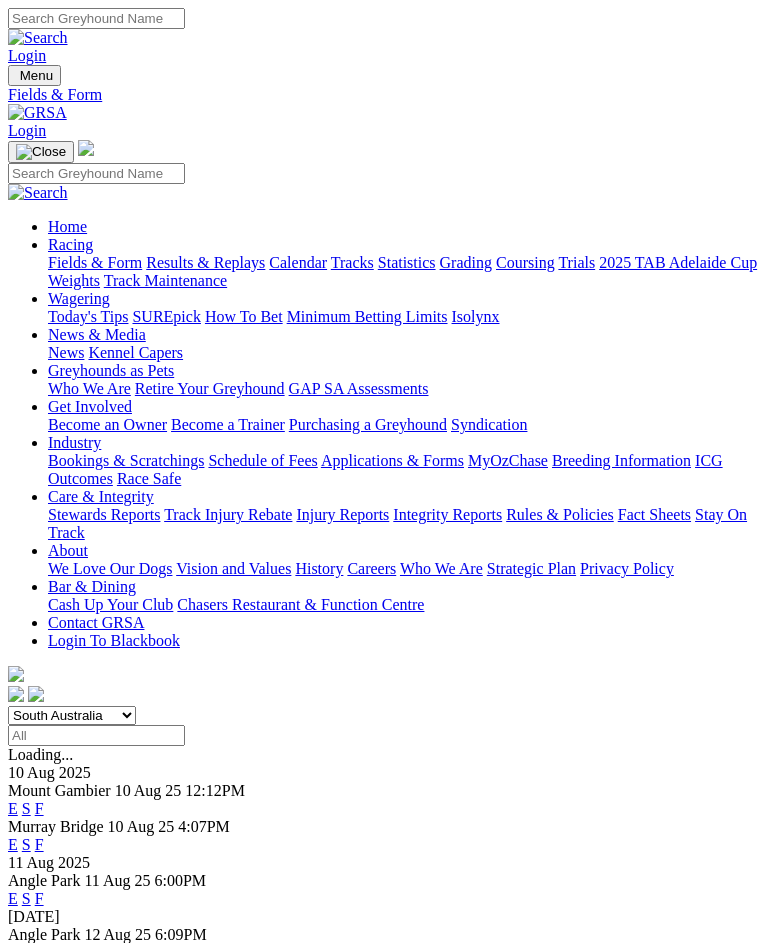click on "F" at bounding box center (39, 898) 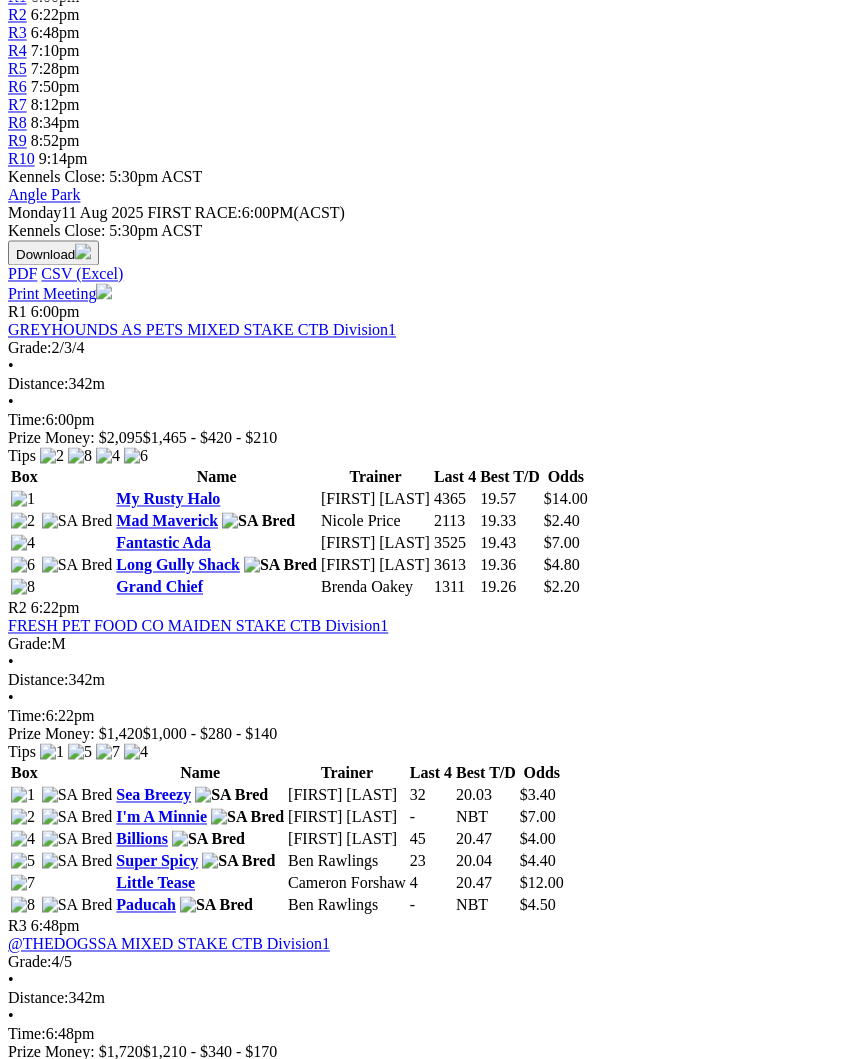 scroll, scrollTop: 736, scrollLeft: 0, axis: vertical 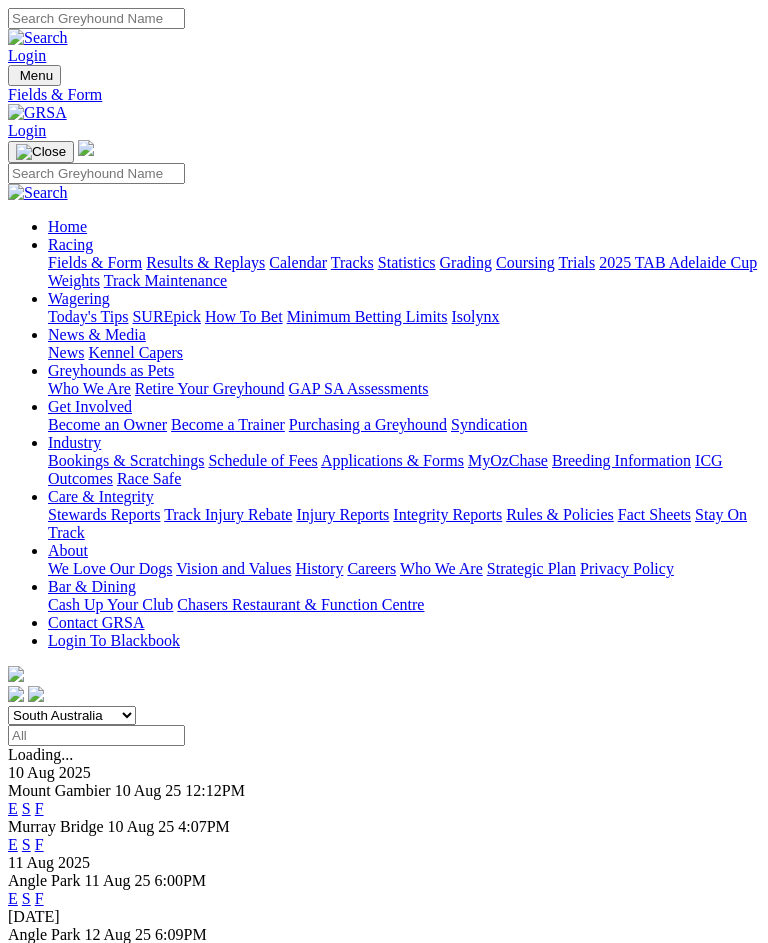click on "F" at bounding box center [39, 988] 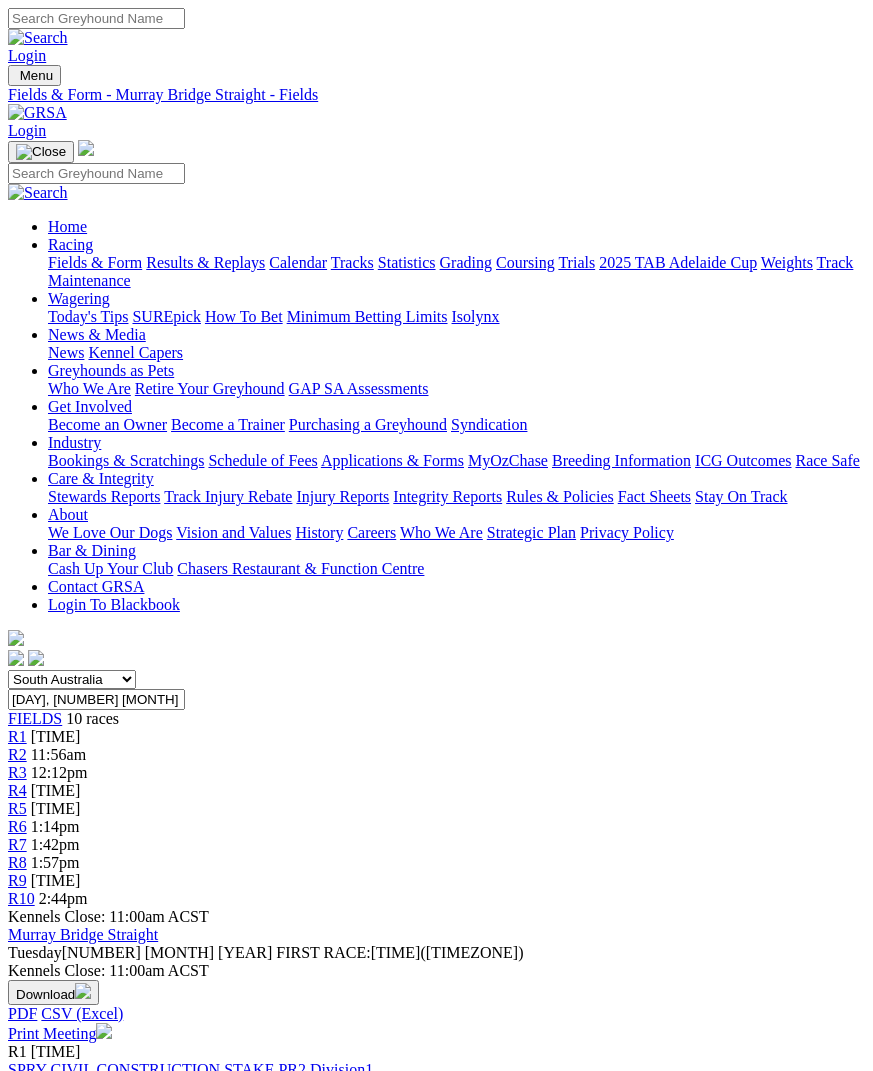 scroll, scrollTop: 4, scrollLeft: 0, axis: vertical 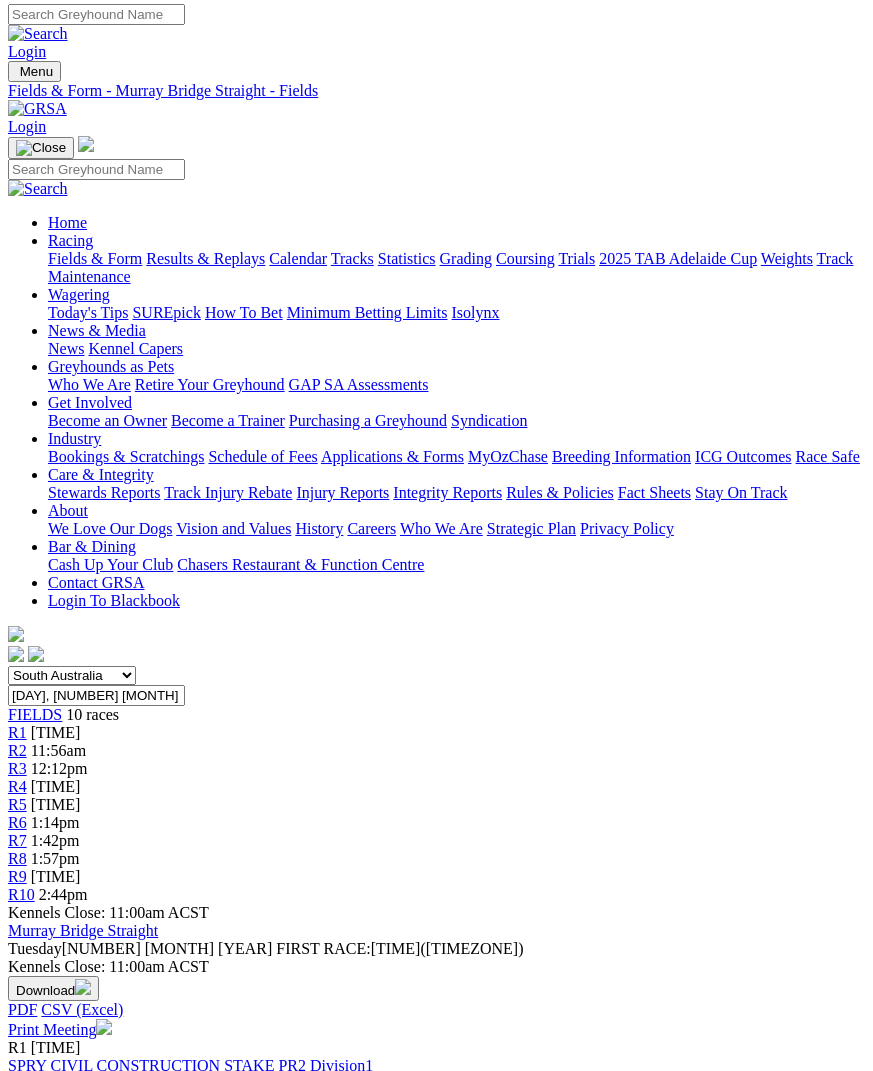 click on "[ADJECTIVE] [ANIMAL]" at bounding box center [208, 1552] 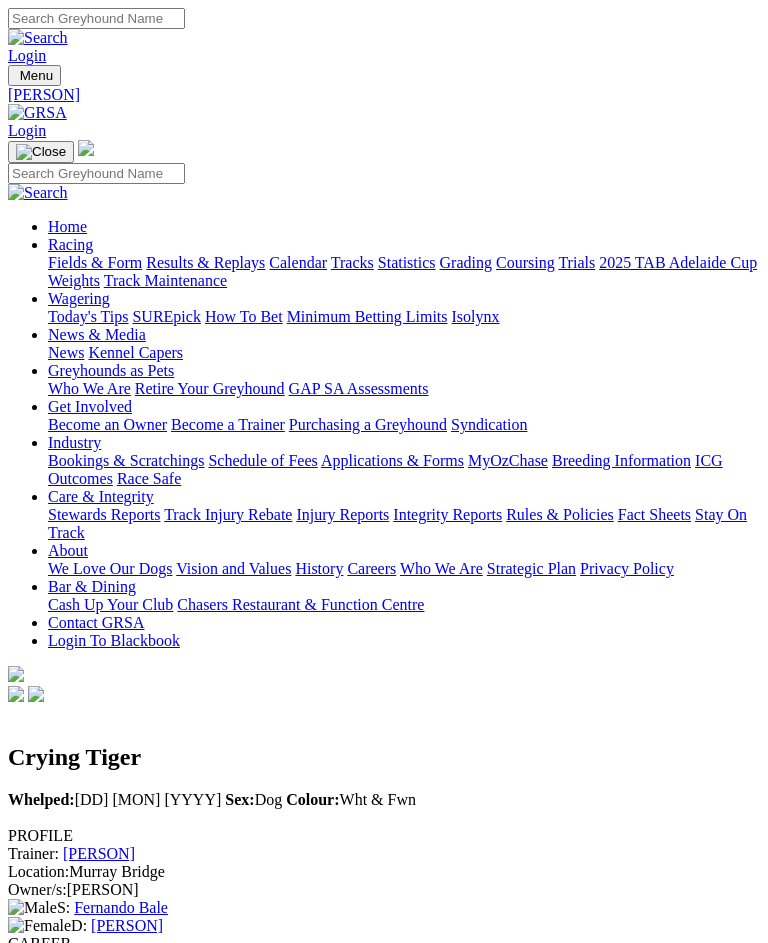 scroll, scrollTop: 0, scrollLeft: 0, axis: both 